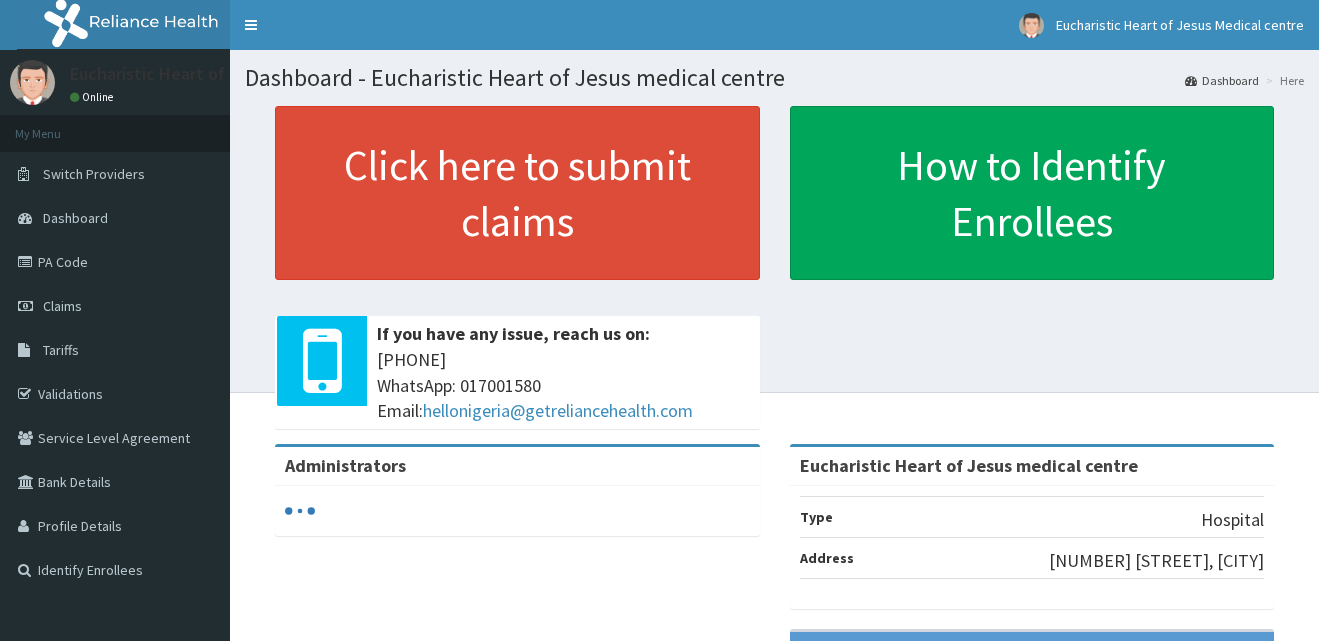 scroll, scrollTop: 0, scrollLeft: 0, axis: both 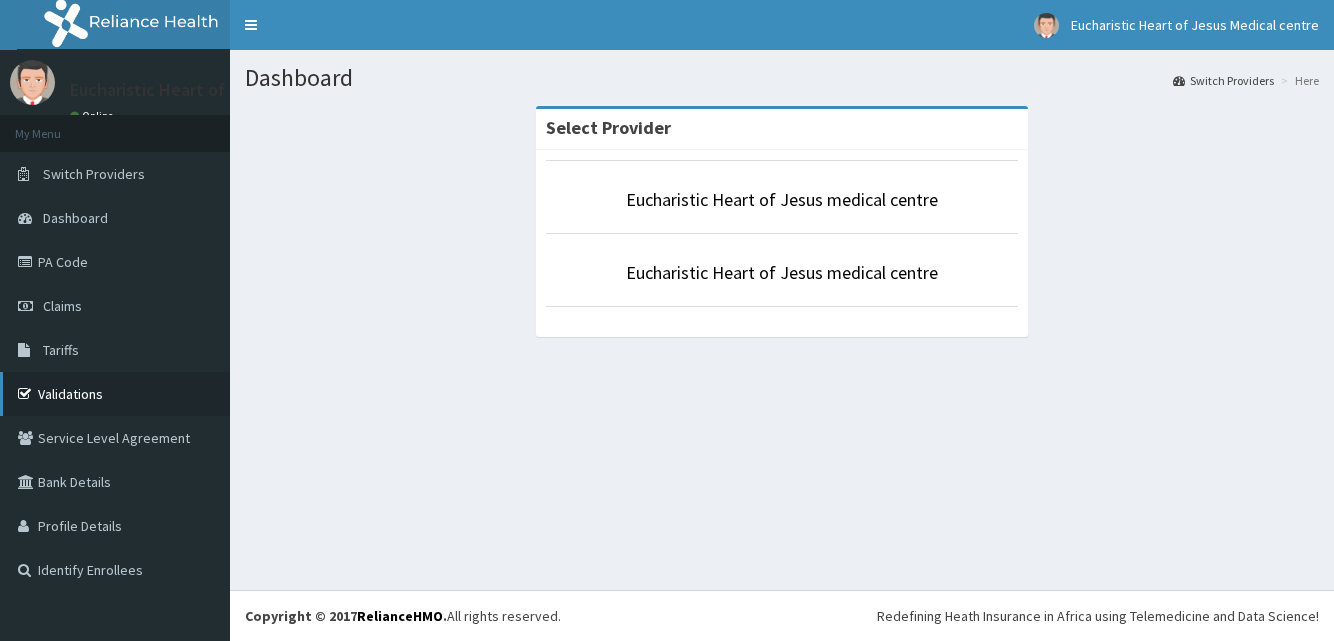 click on "Validations" at bounding box center [115, 394] 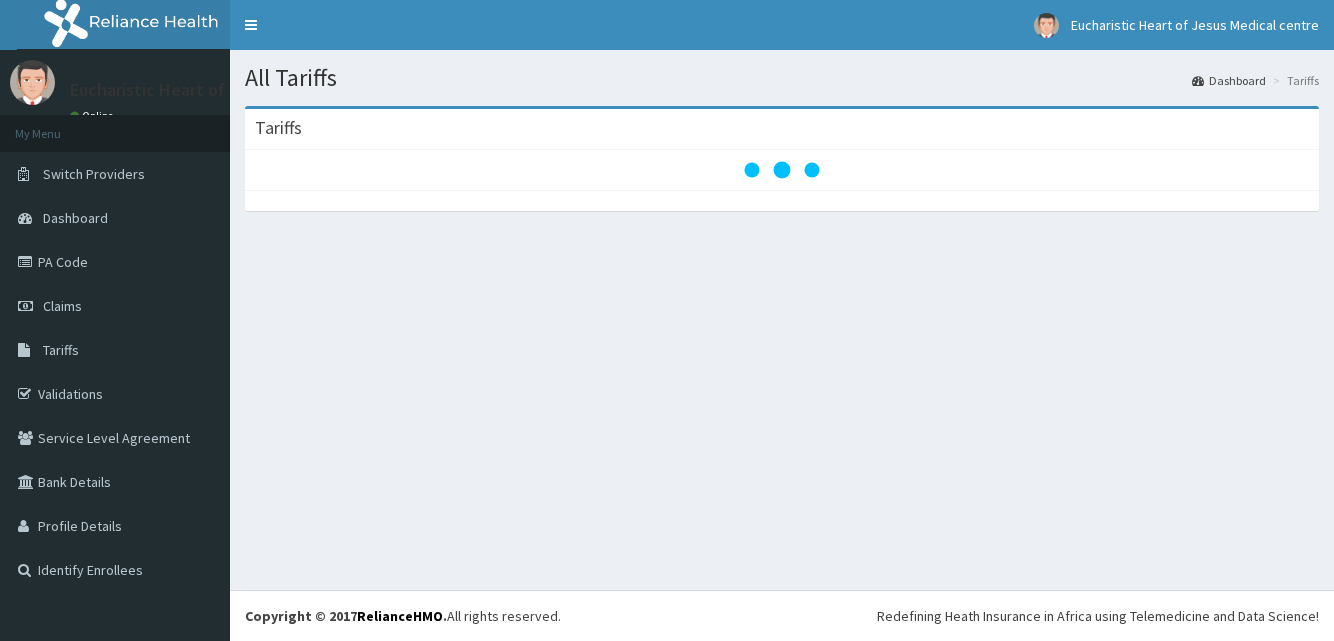 scroll, scrollTop: 0, scrollLeft: 0, axis: both 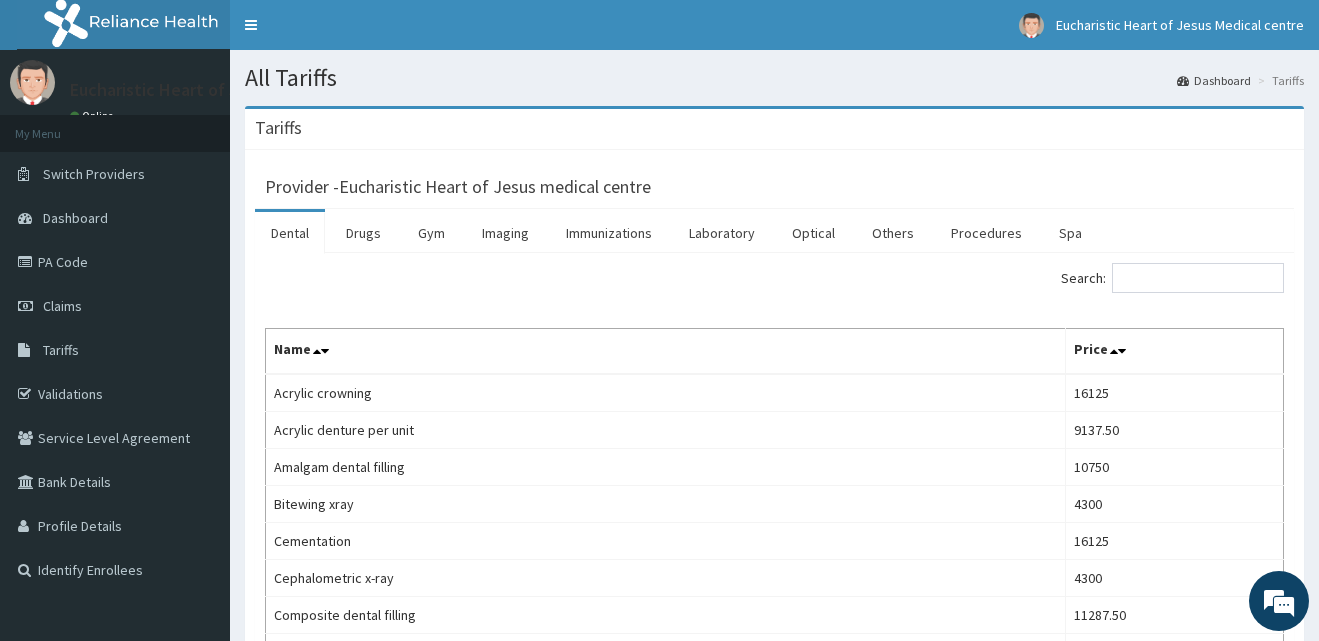 click on "Dental" at bounding box center (290, 233) 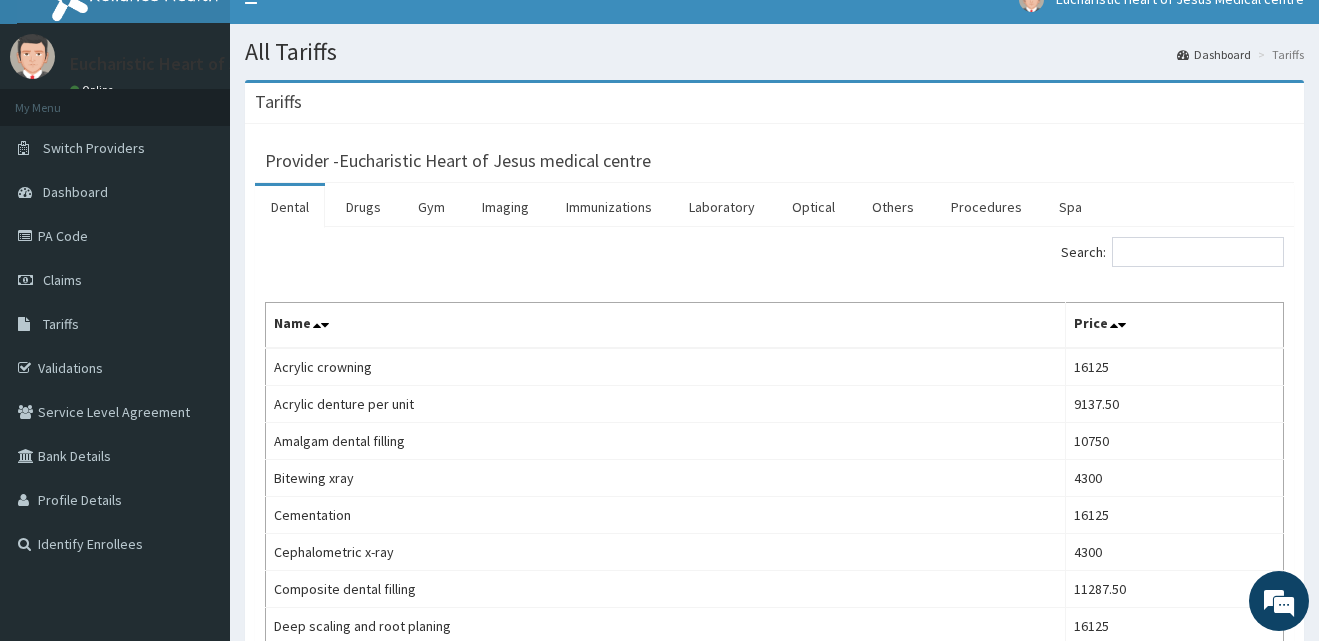 scroll, scrollTop: 40, scrollLeft: 0, axis: vertical 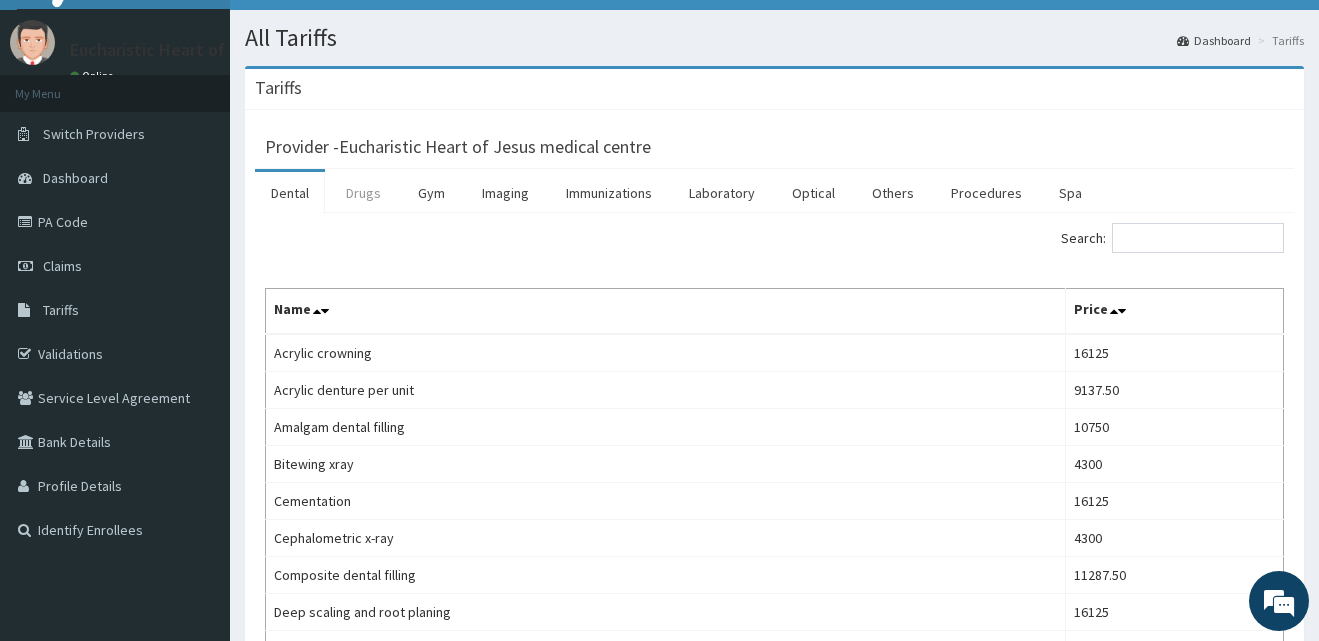 click on "Drugs" at bounding box center [363, 193] 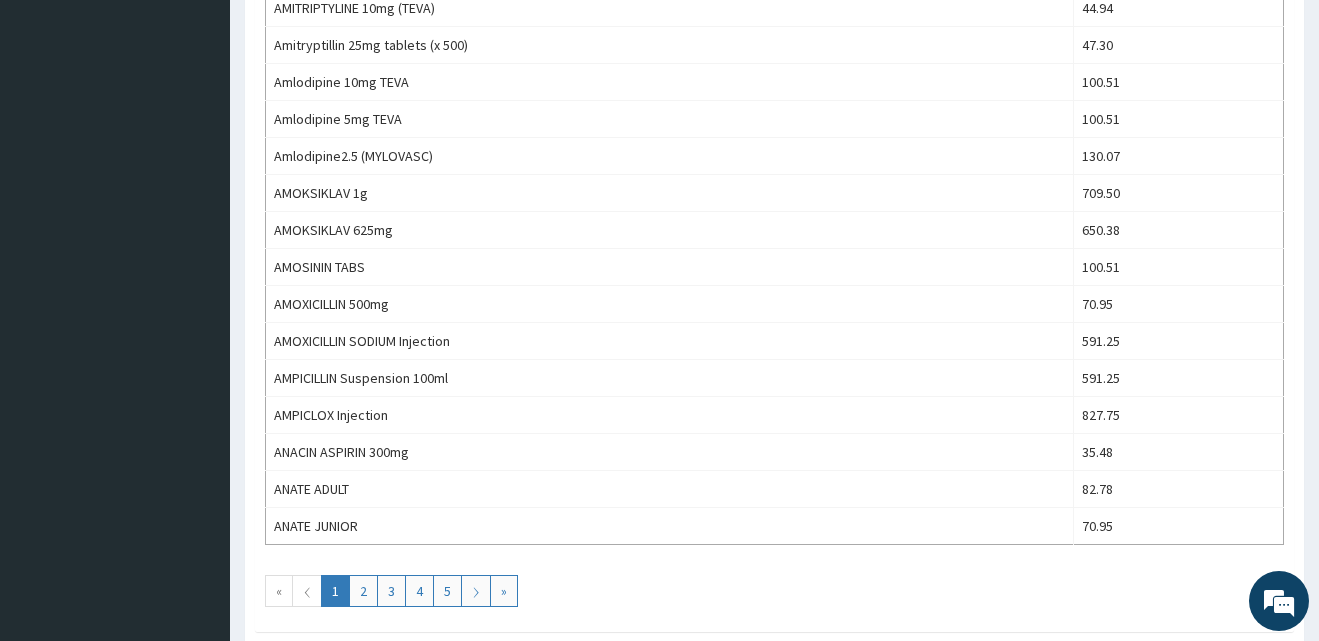 scroll, scrollTop: 1720, scrollLeft: 0, axis: vertical 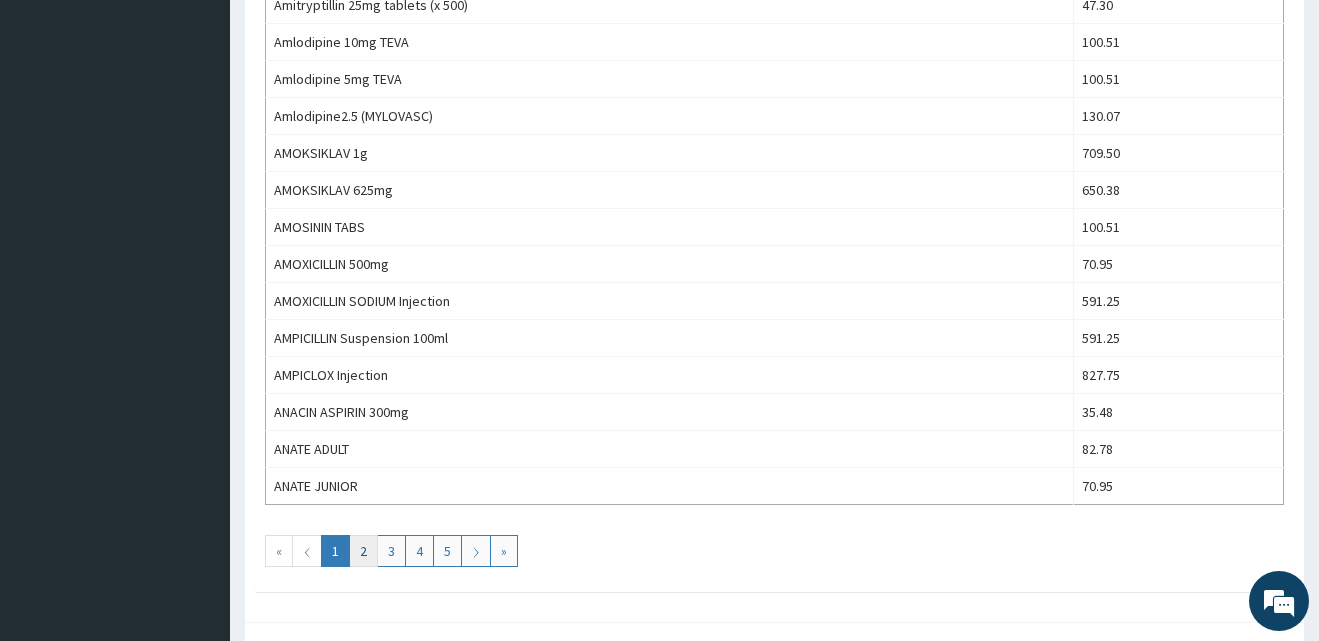 click on "2" at bounding box center (363, 551) 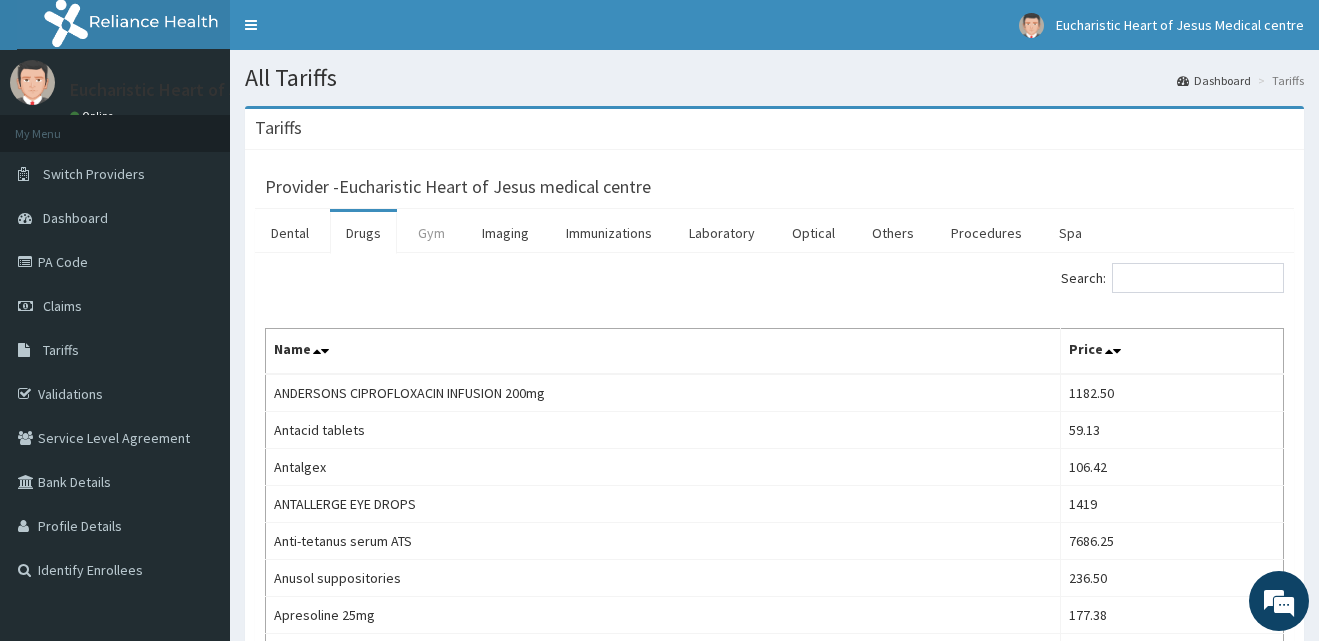 click on "Gym" at bounding box center (431, 233) 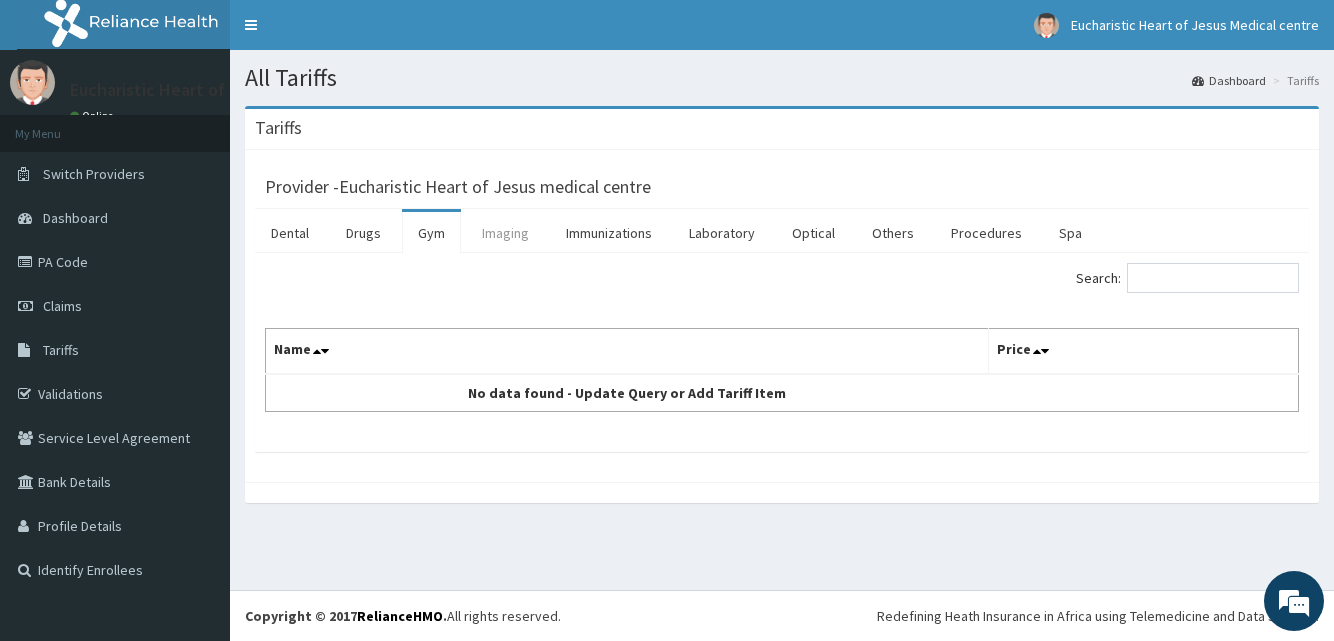 click on "Imaging" at bounding box center [505, 233] 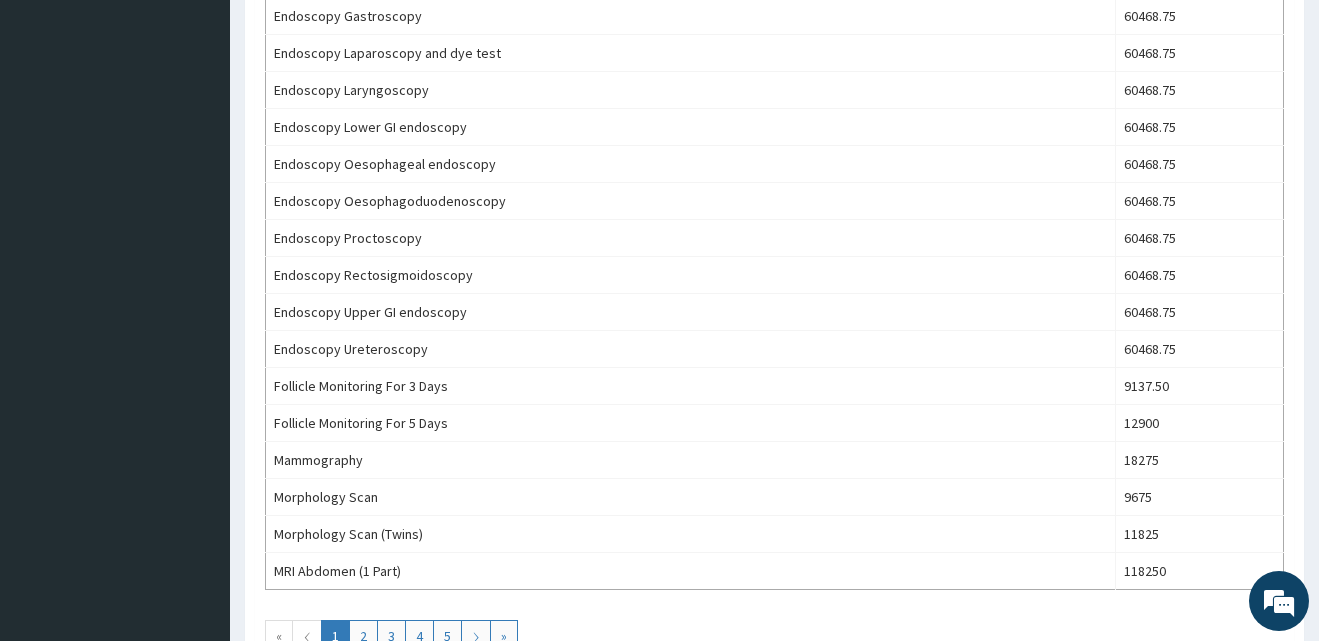 scroll, scrollTop: 1808, scrollLeft: 0, axis: vertical 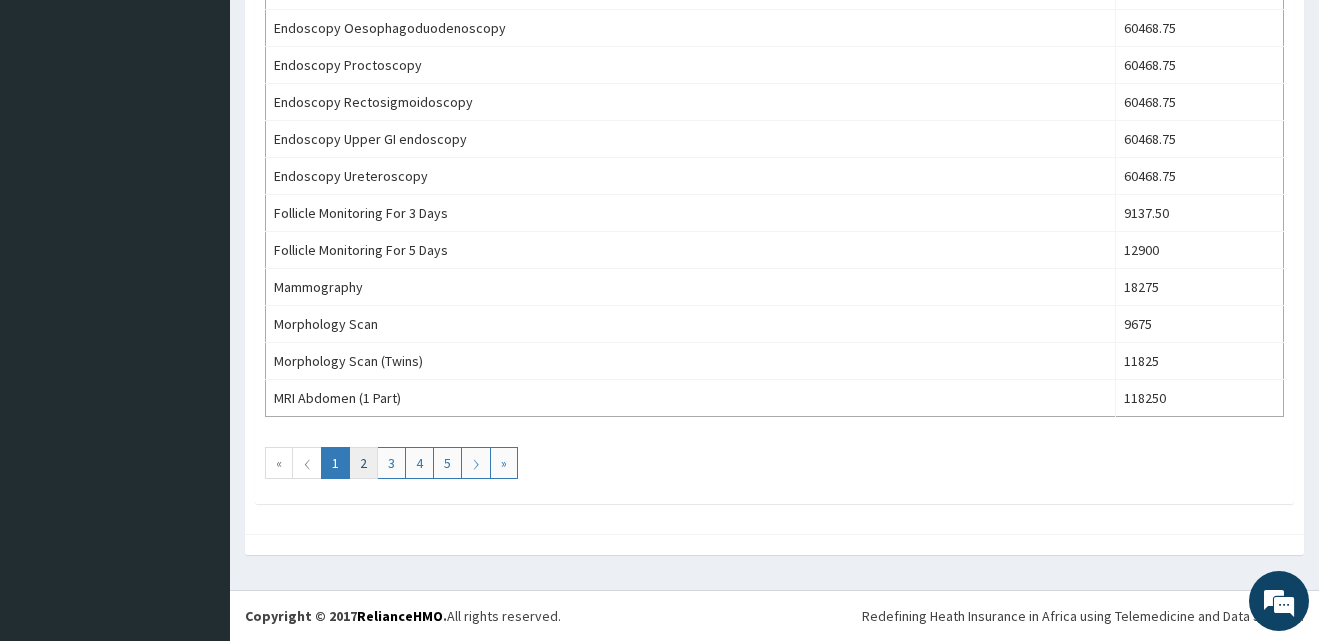 click on "2" at bounding box center (363, 463) 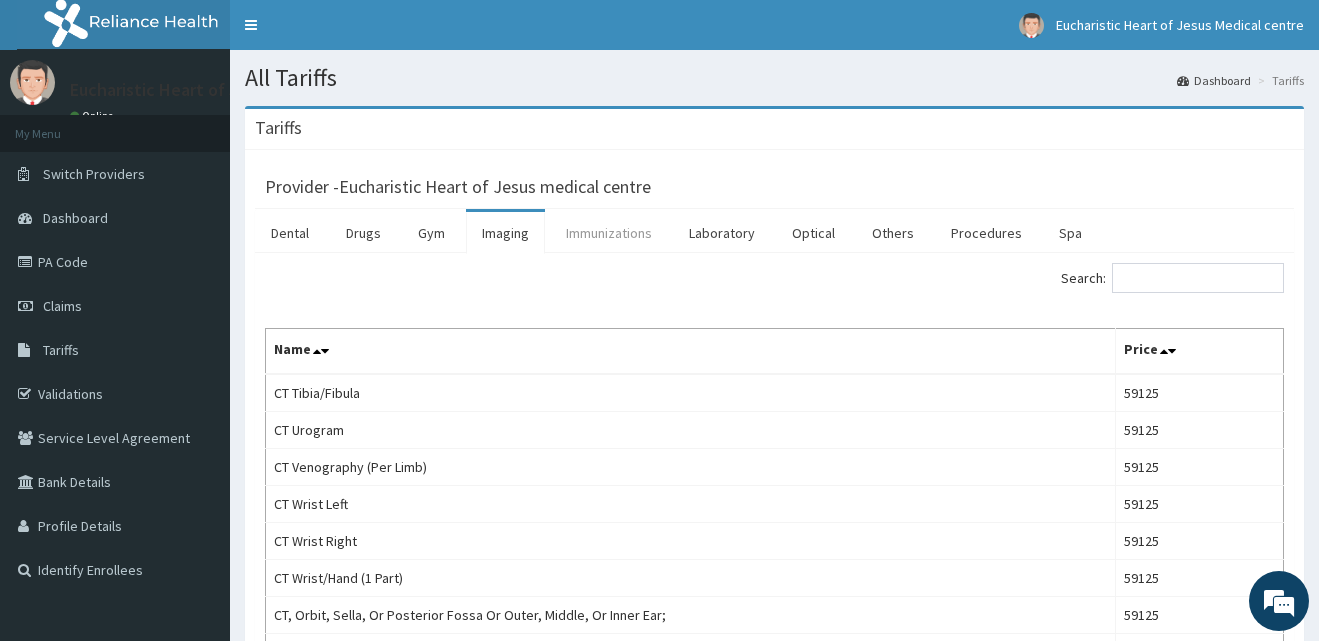 click on "Immunizations" at bounding box center [609, 233] 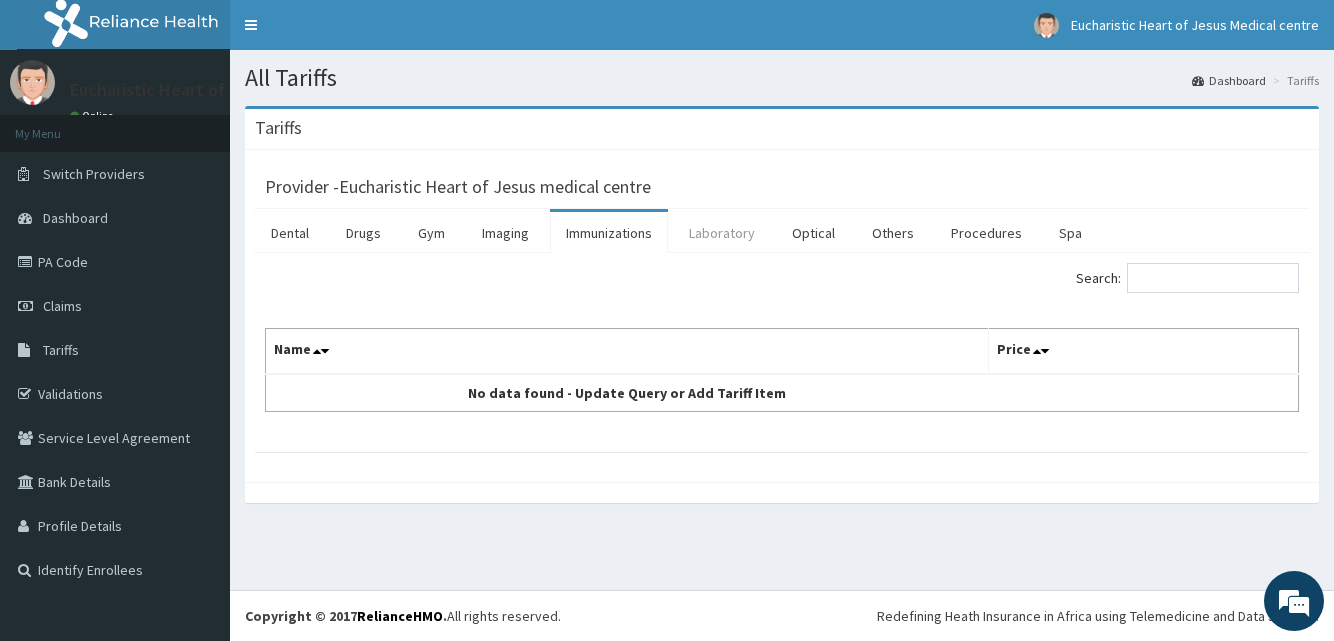 click on "Laboratory" at bounding box center [722, 233] 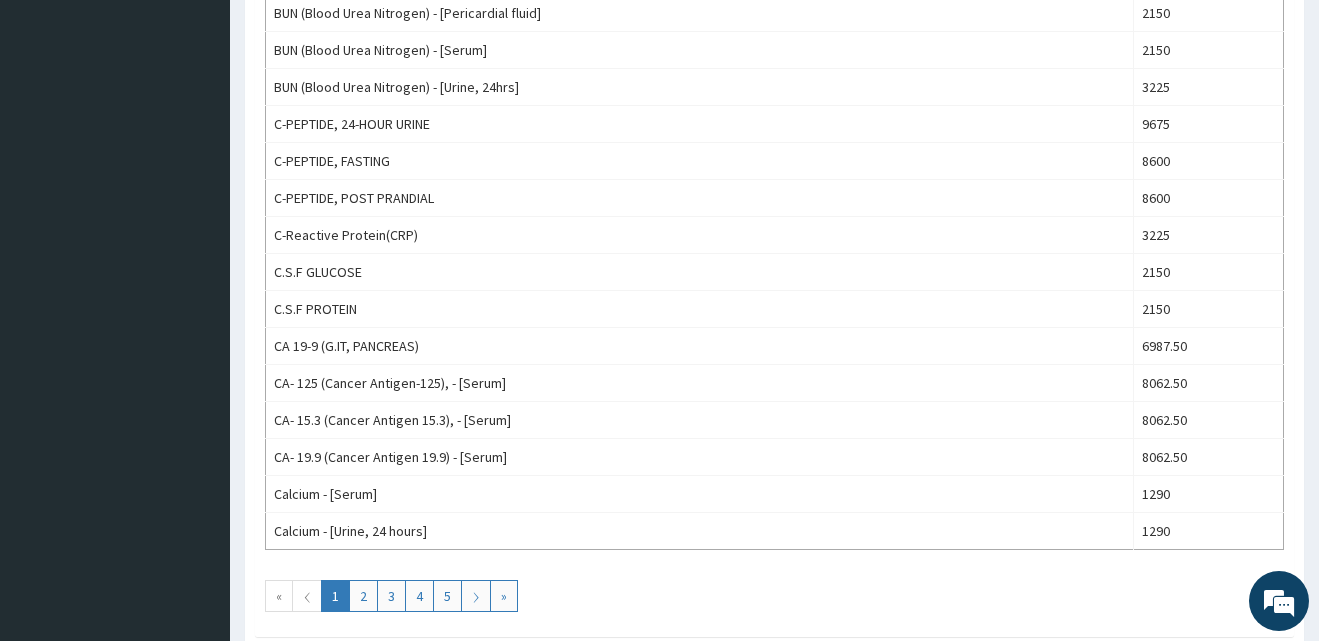 scroll, scrollTop: 1680, scrollLeft: 0, axis: vertical 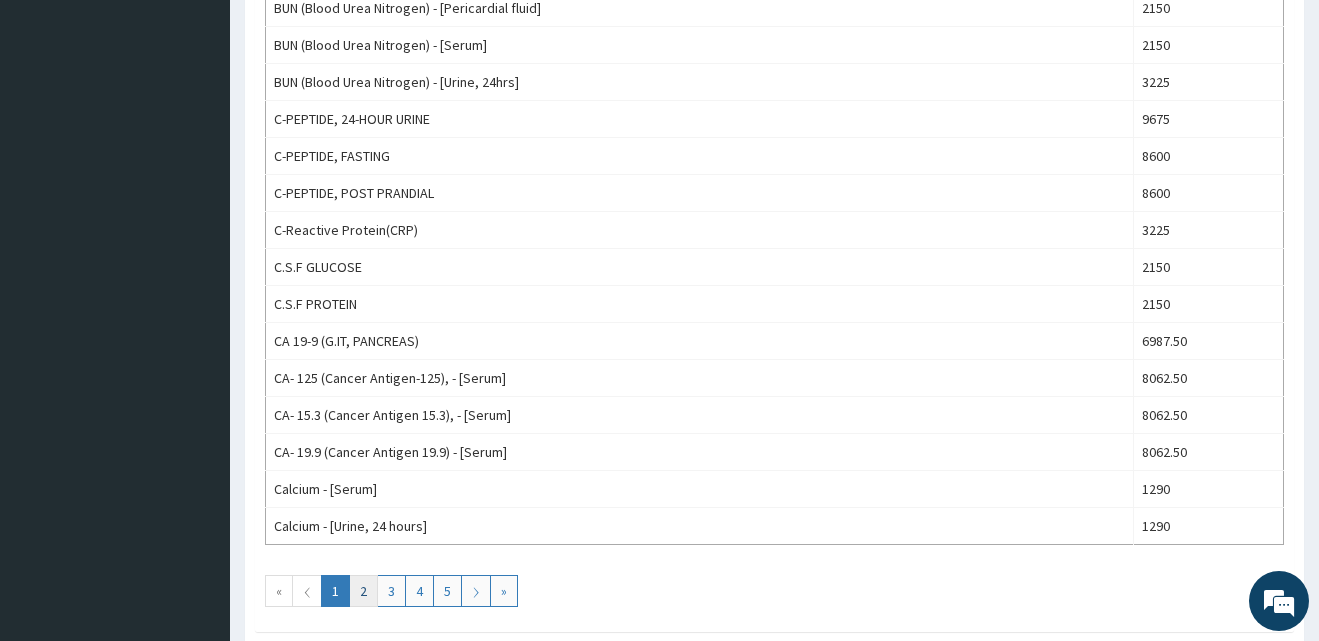 click on "2" at bounding box center [363, 591] 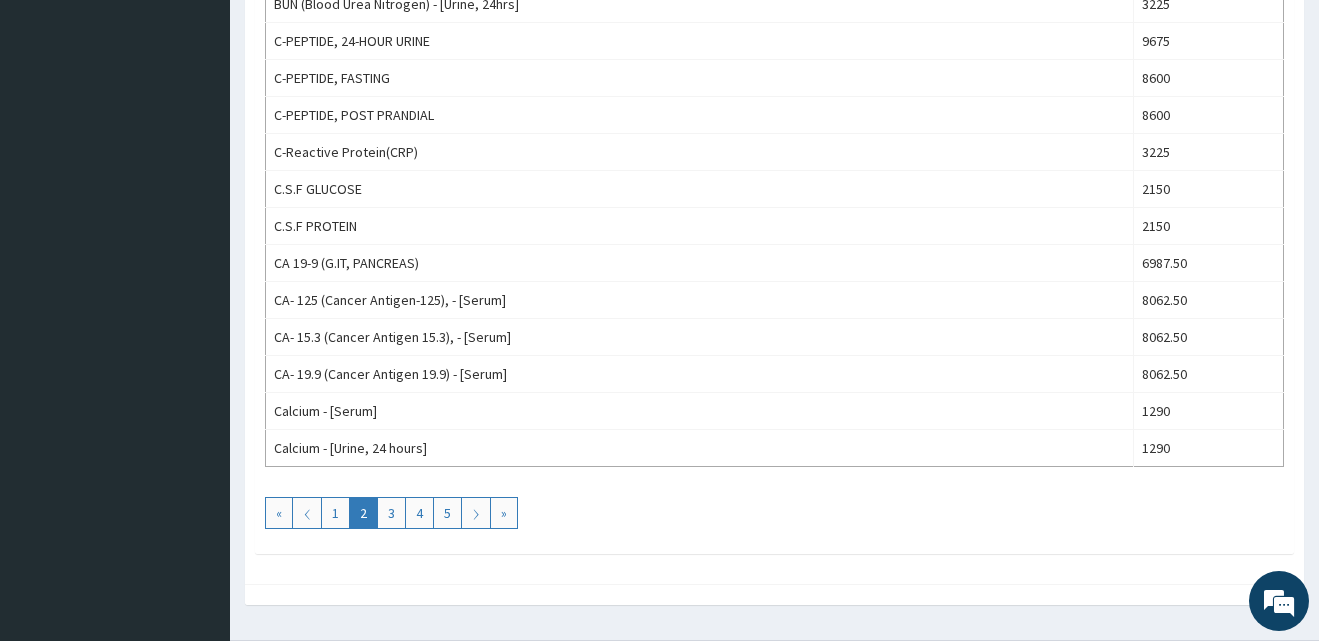scroll, scrollTop: 1760, scrollLeft: 0, axis: vertical 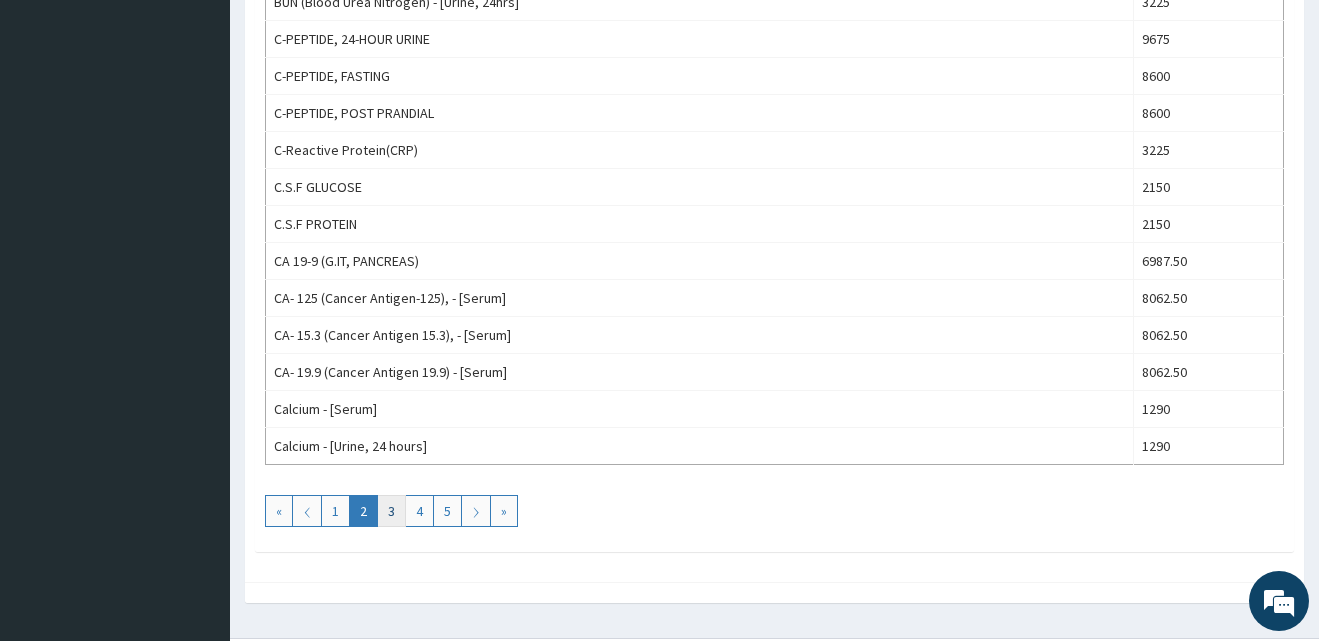 click on "3" at bounding box center [391, 511] 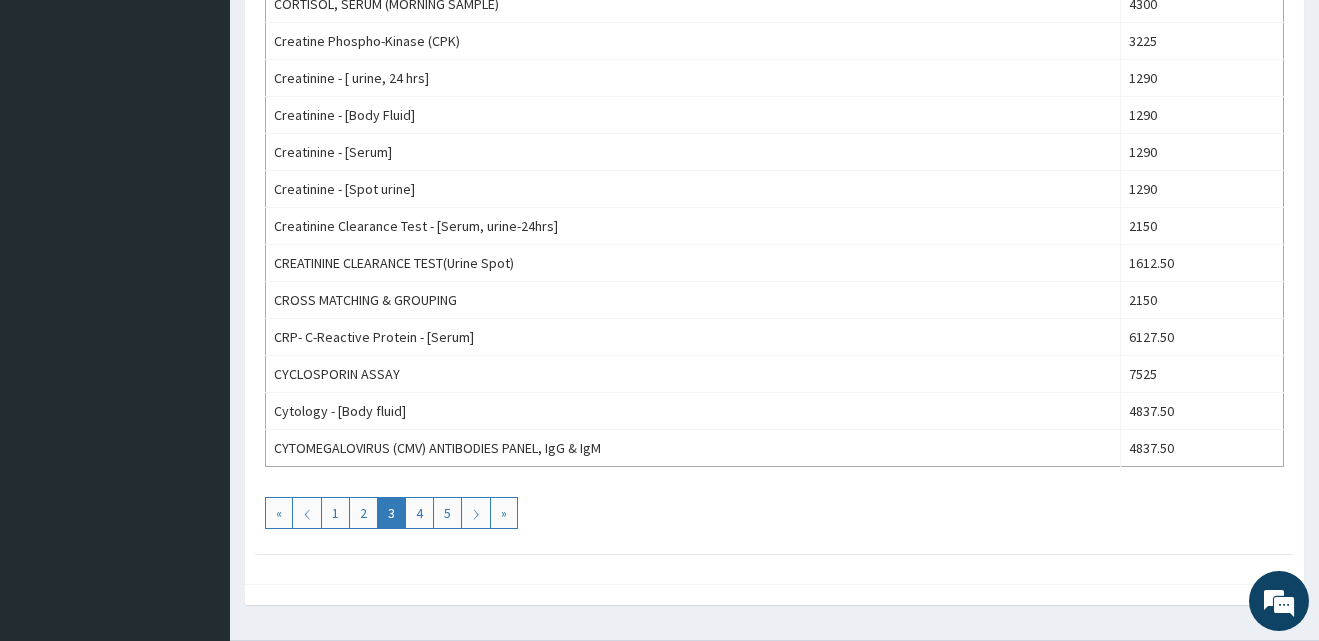 scroll, scrollTop: 1760, scrollLeft: 0, axis: vertical 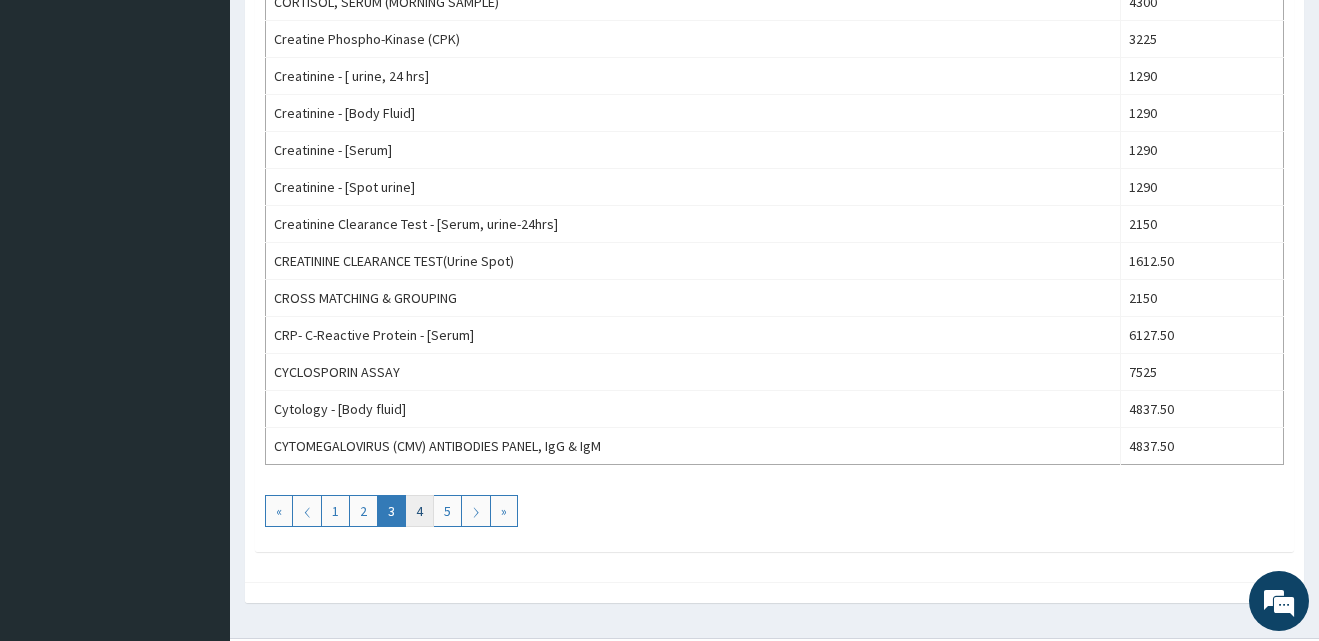click on "4" at bounding box center [419, 511] 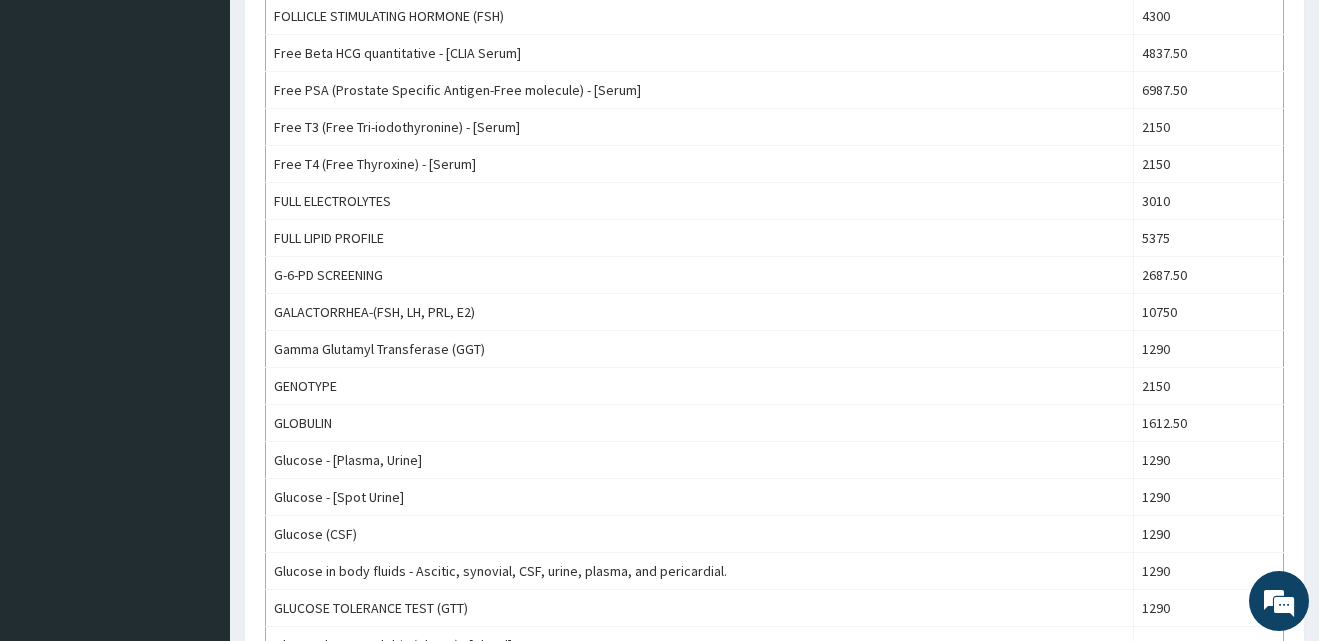 scroll, scrollTop: 1720, scrollLeft: 0, axis: vertical 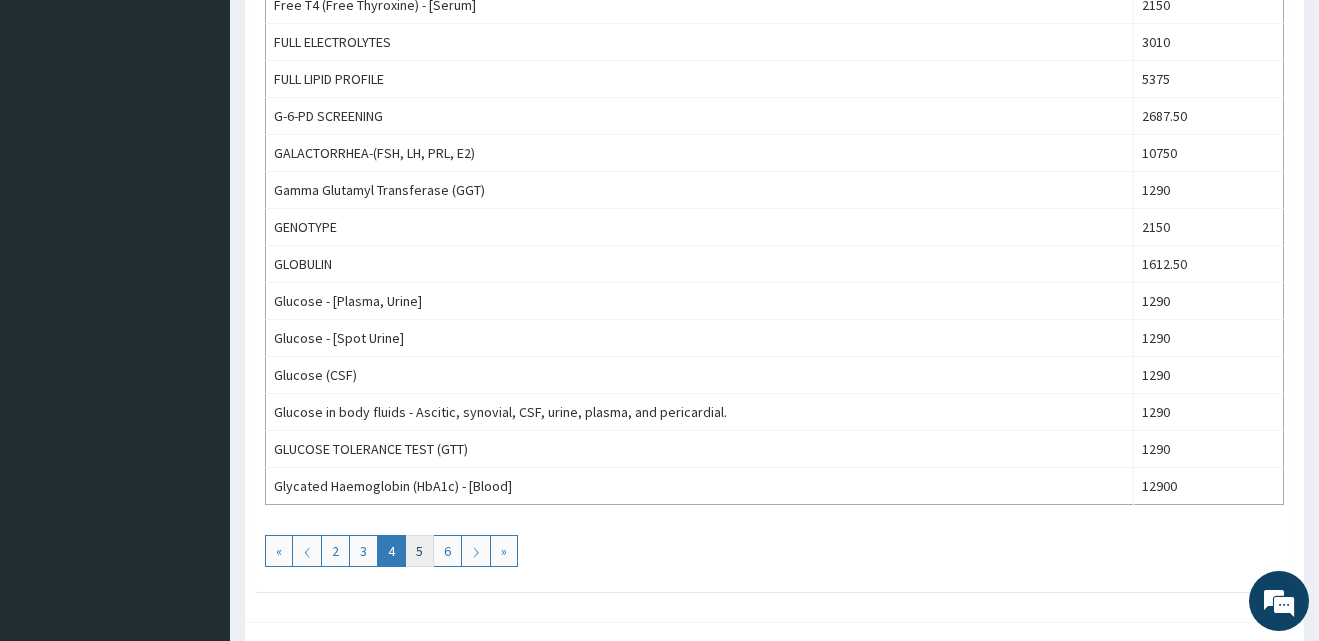 click on "5" at bounding box center [419, 551] 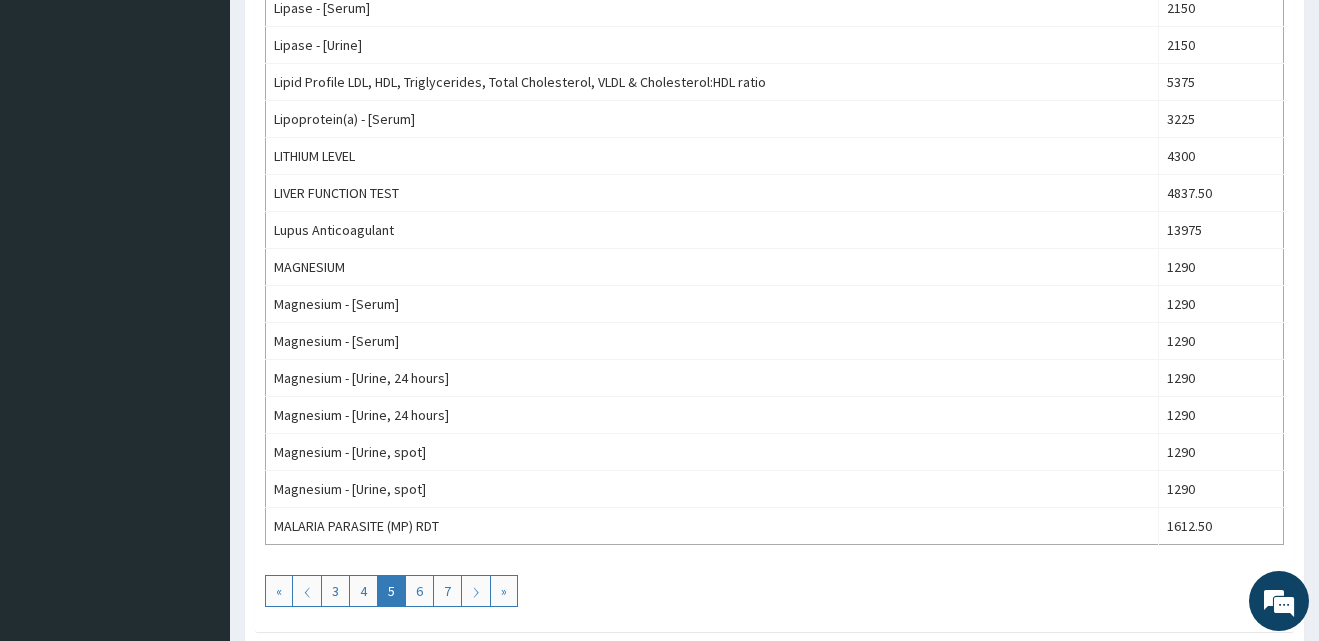 scroll, scrollTop: 1720, scrollLeft: 0, axis: vertical 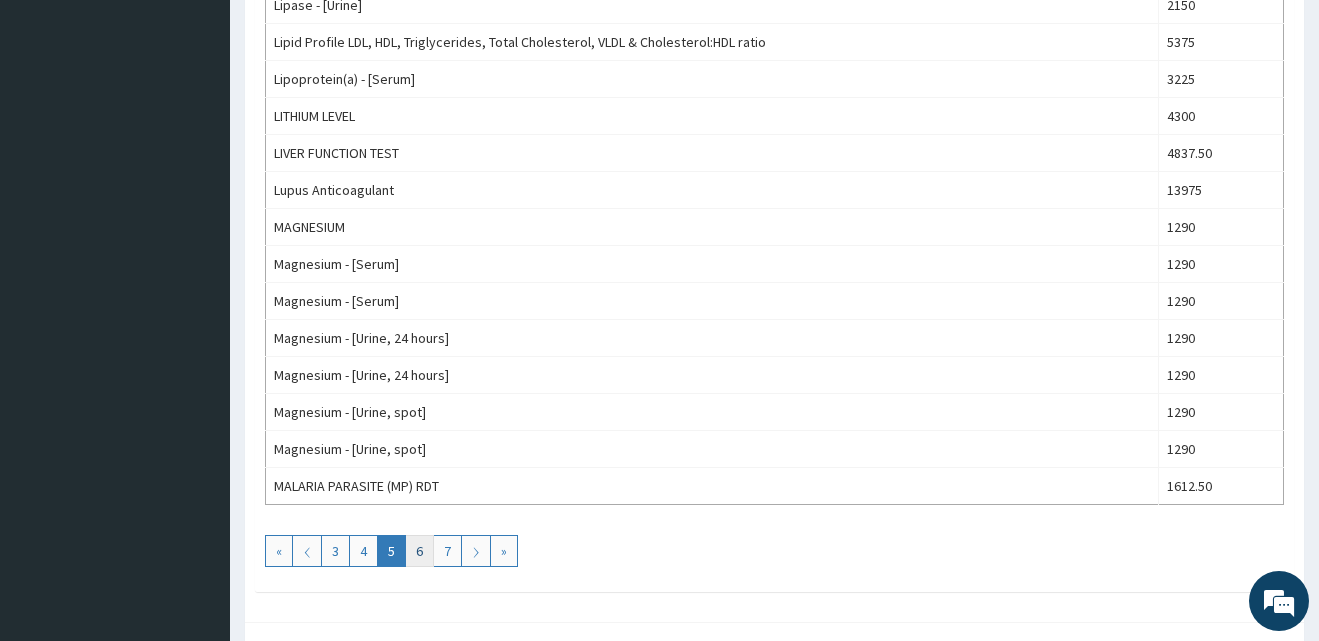 click on "6" at bounding box center [419, 551] 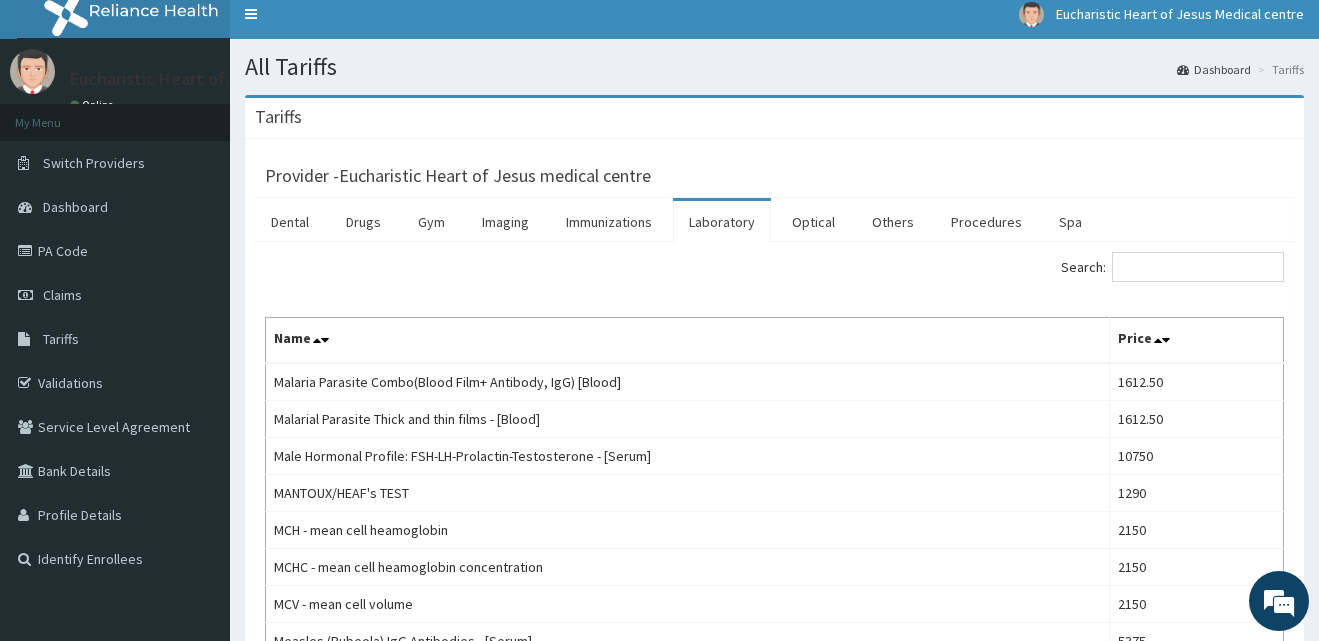 scroll, scrollTop: 0, scrollLeft: 0, axis: both 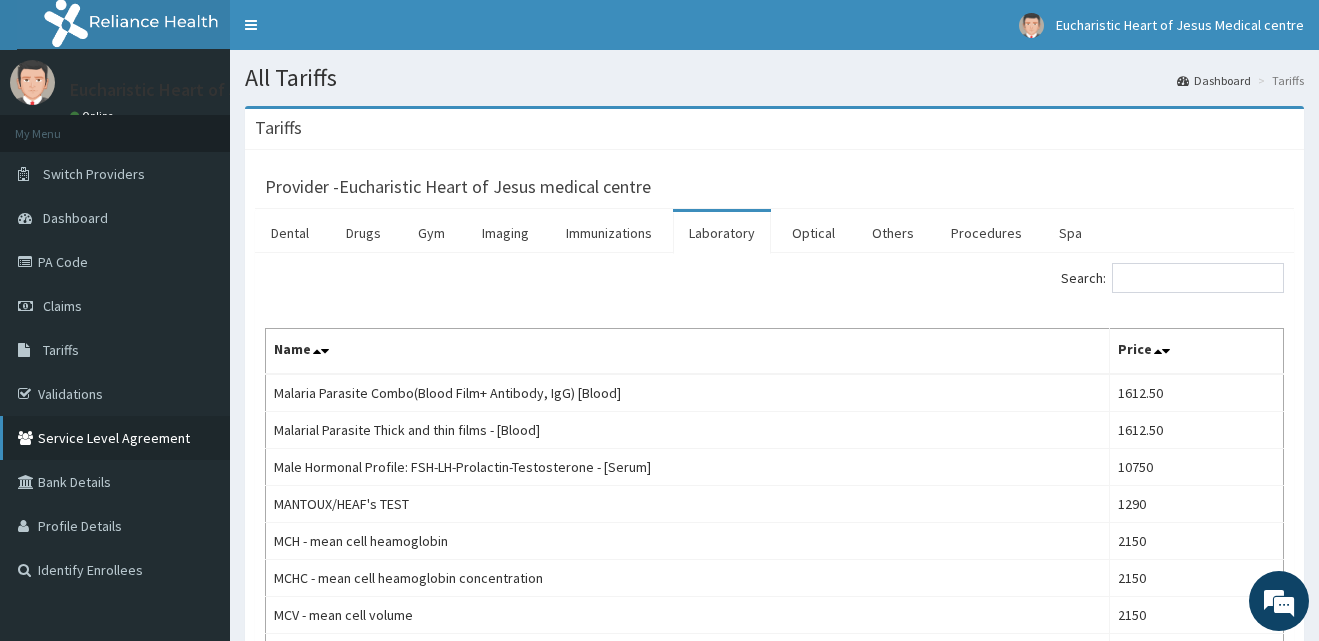 click on "Service Level Agreement" at bounding box center (115, 438) 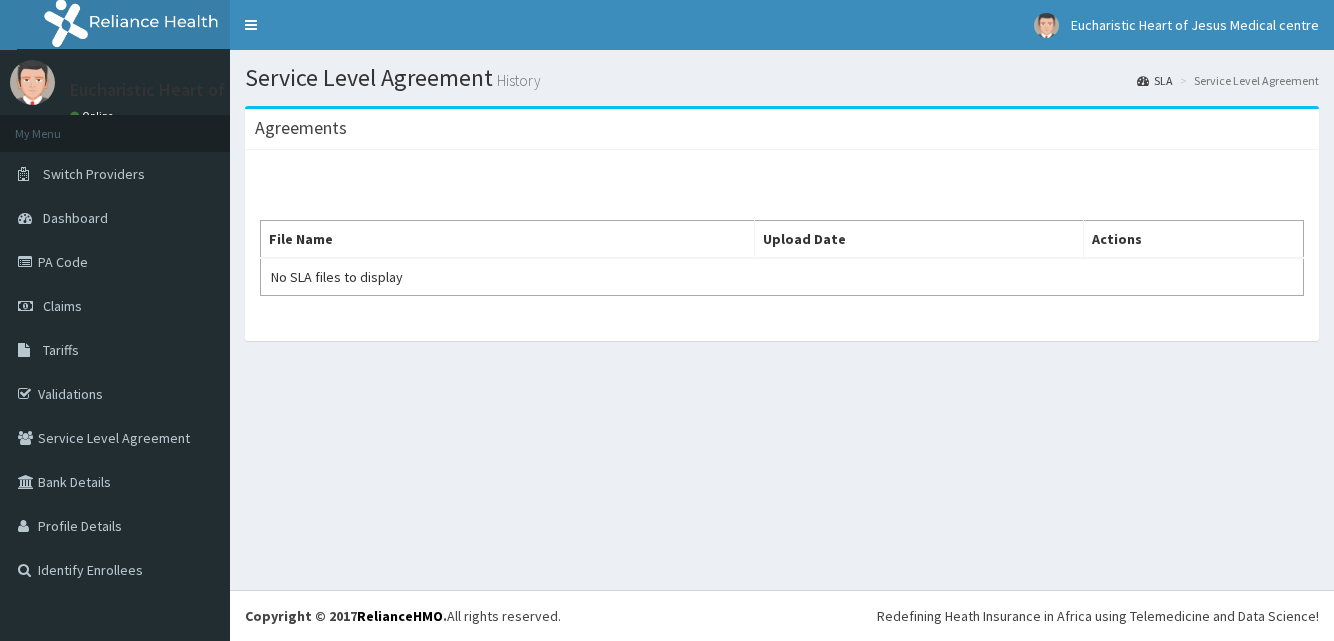 scroll, scrollTop: 0, scrollLeft: 0, axis: both 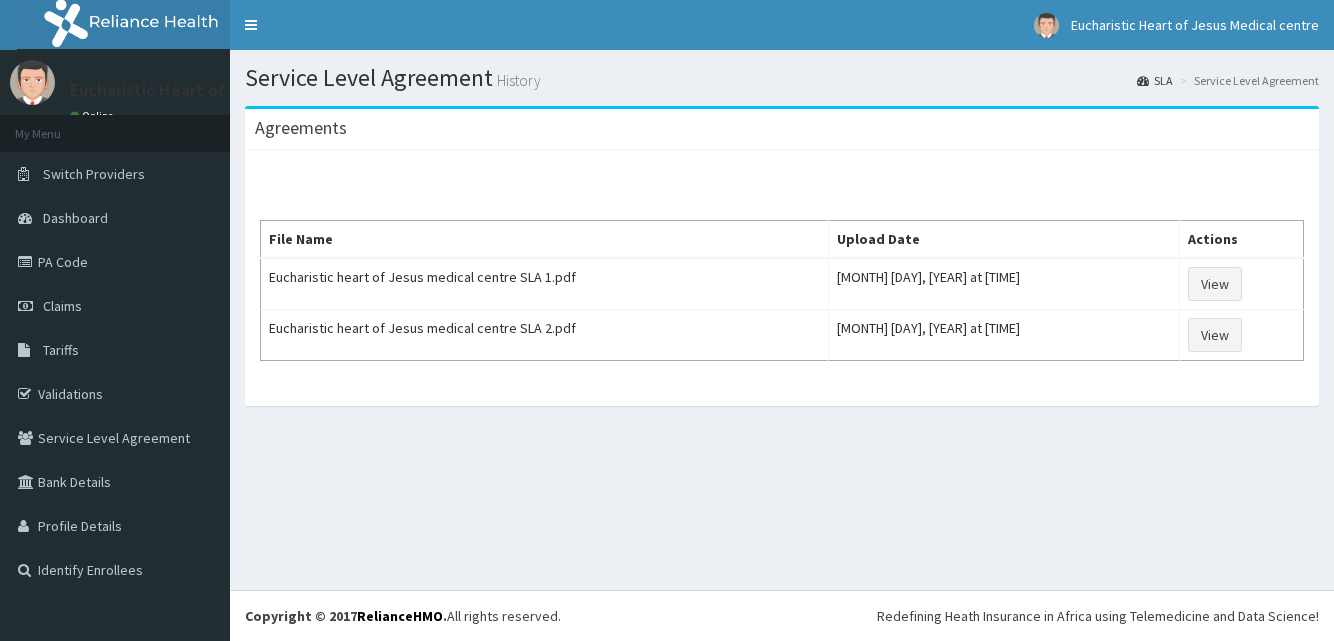 click on "Identify Enrollees" at bounding box center [115, 570] 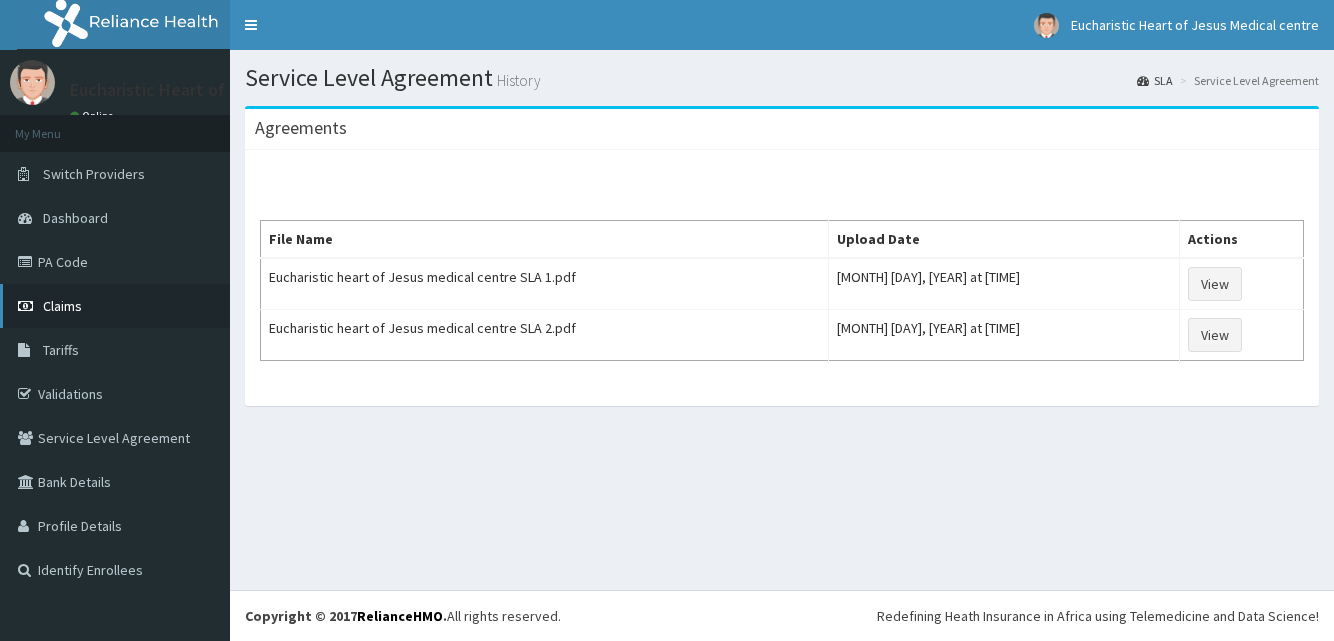 click on "Claims" at bounding box center (115, 306) 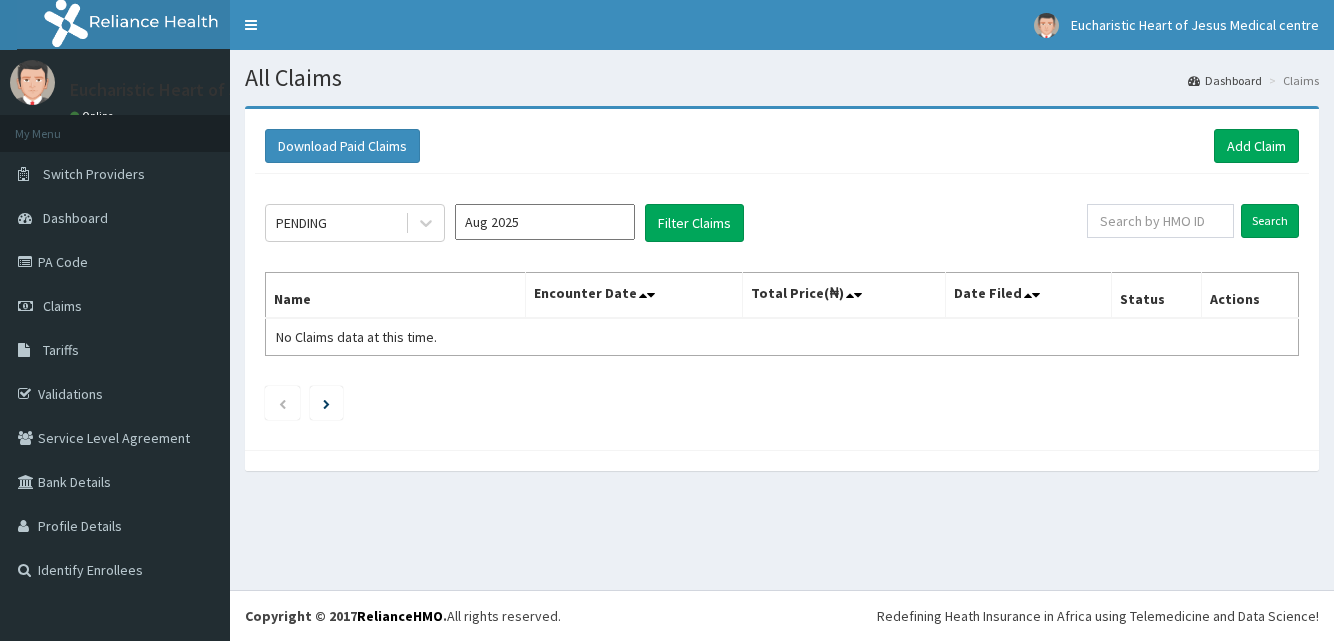 scroll, scrollTop: 0, scrollLeft: 0, axis: both 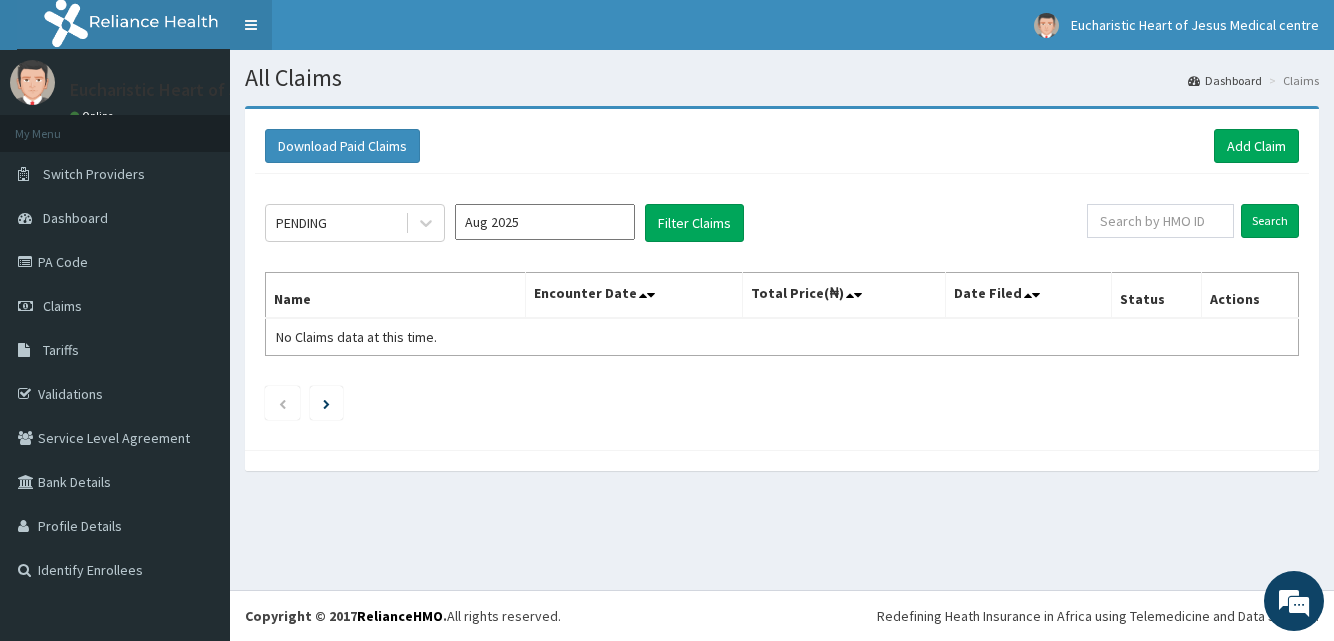 click on "Toggle navigation" at bounding box center [251, 25] 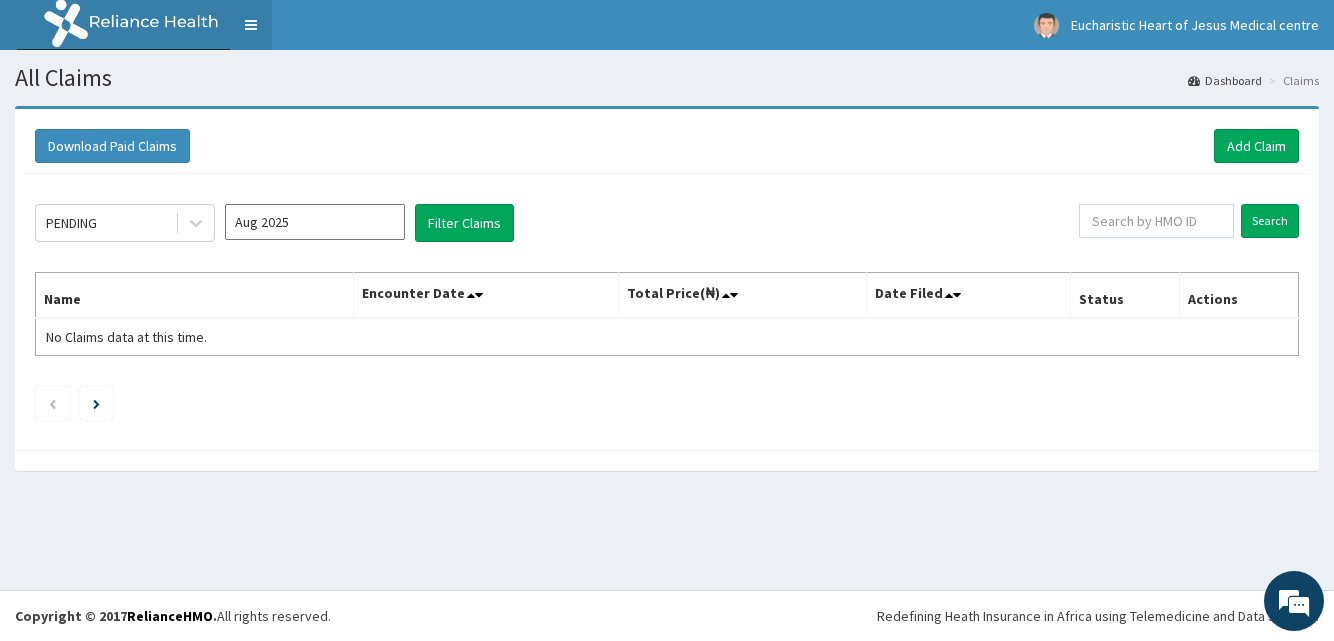 click on "Toggle navigation" at bounding box center (251, 25) 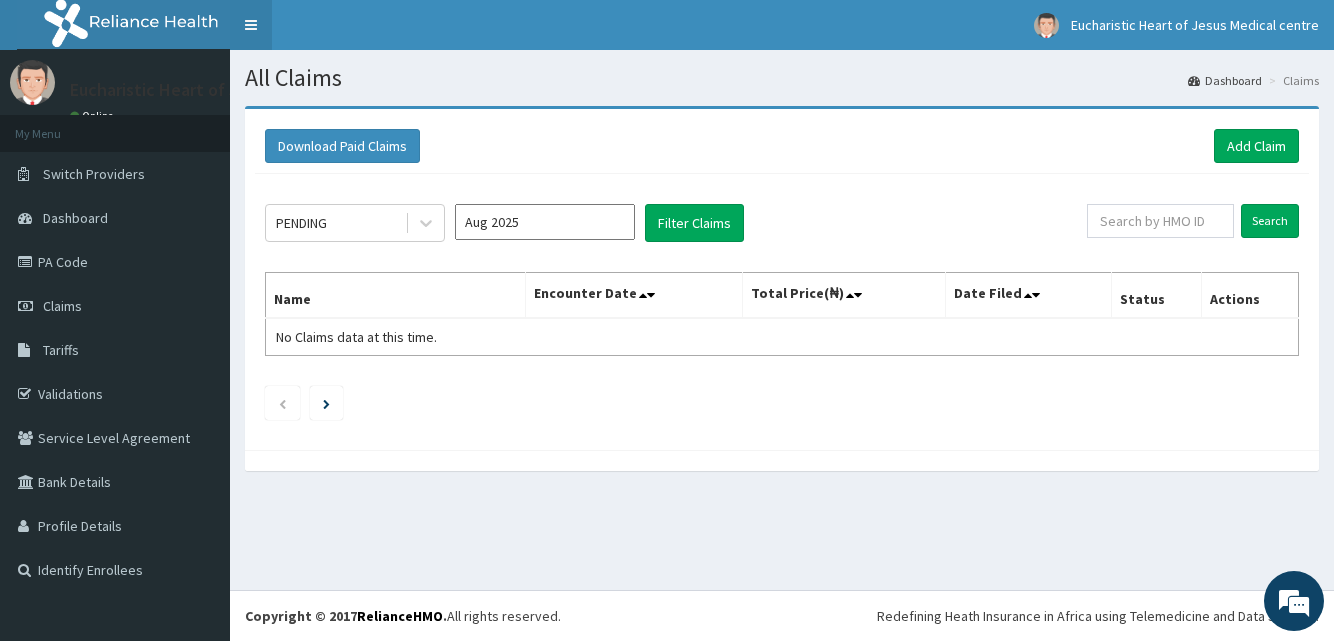 click on "Toggle navigation" at bounding box center (251, 25) 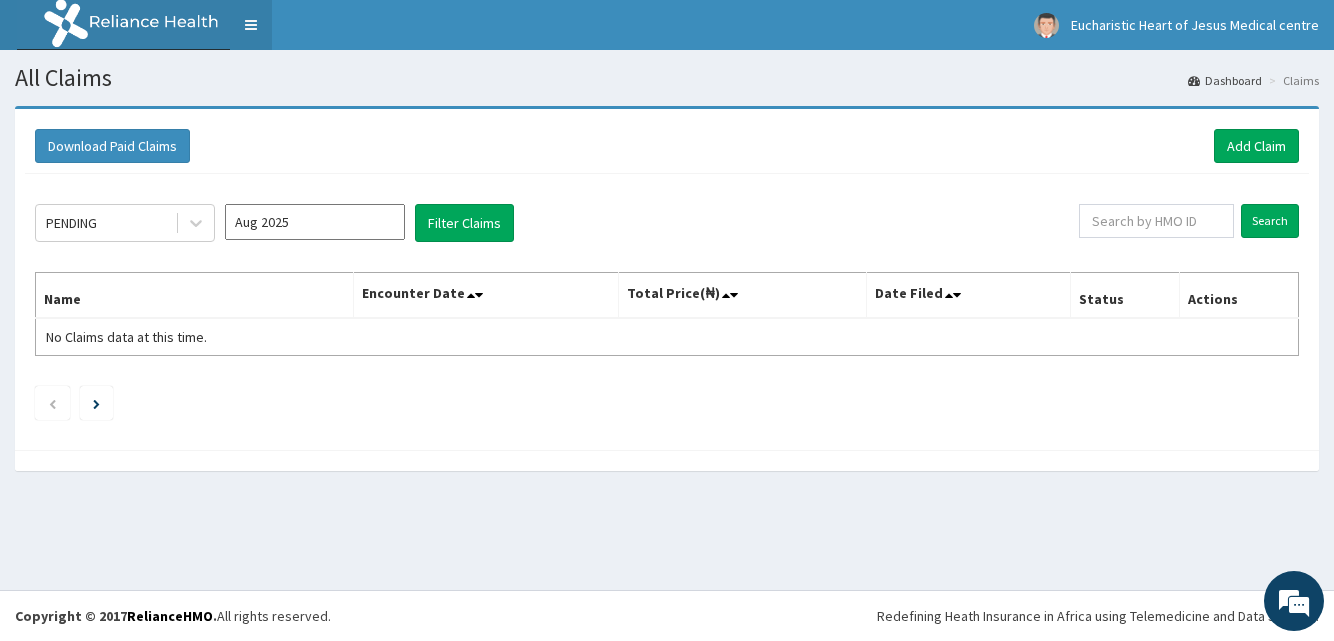 click on "Toggle navigation" at bounding box center (251, 25) 